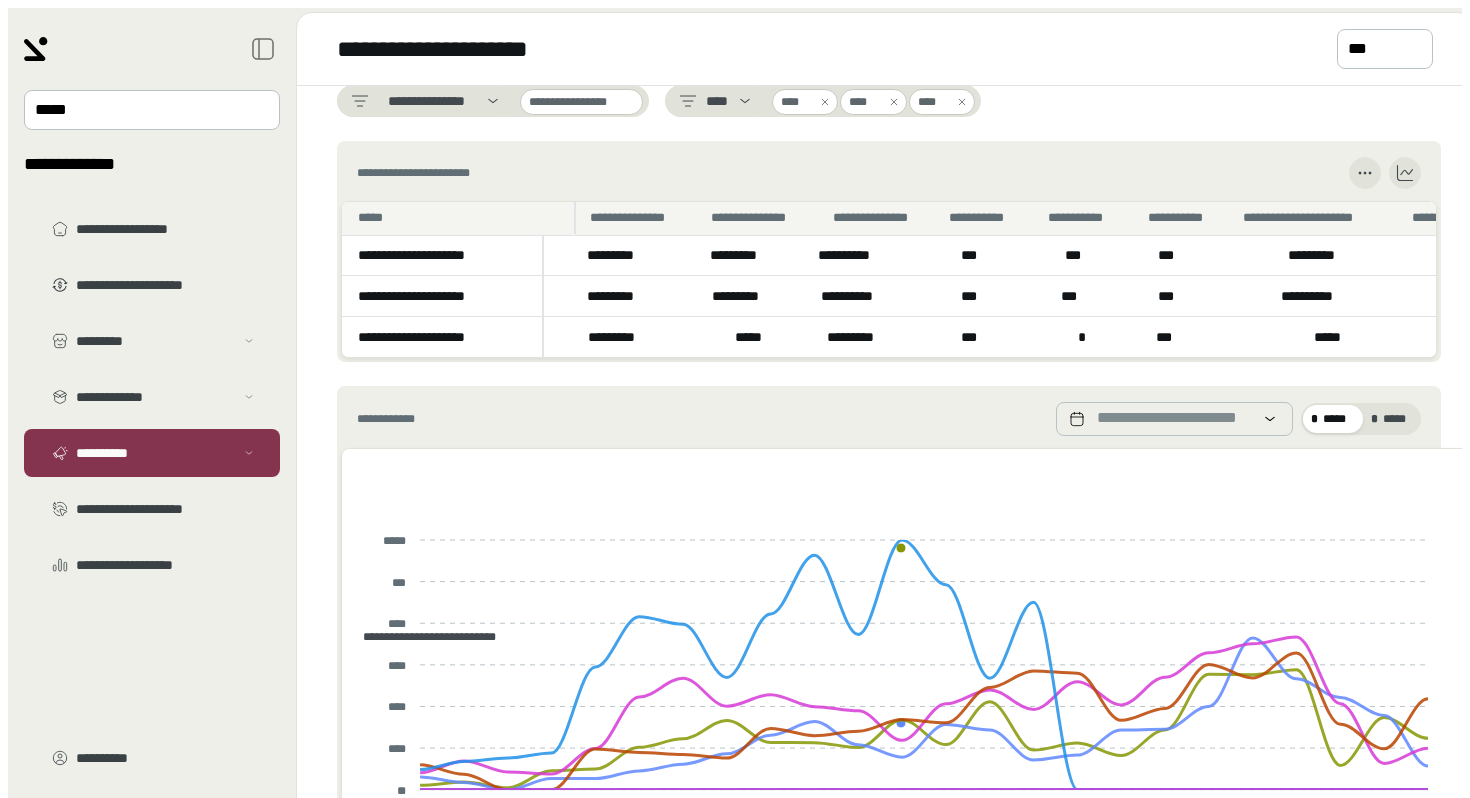 scroll, scrollTop: 0, scrollLeft: 0, axis: both 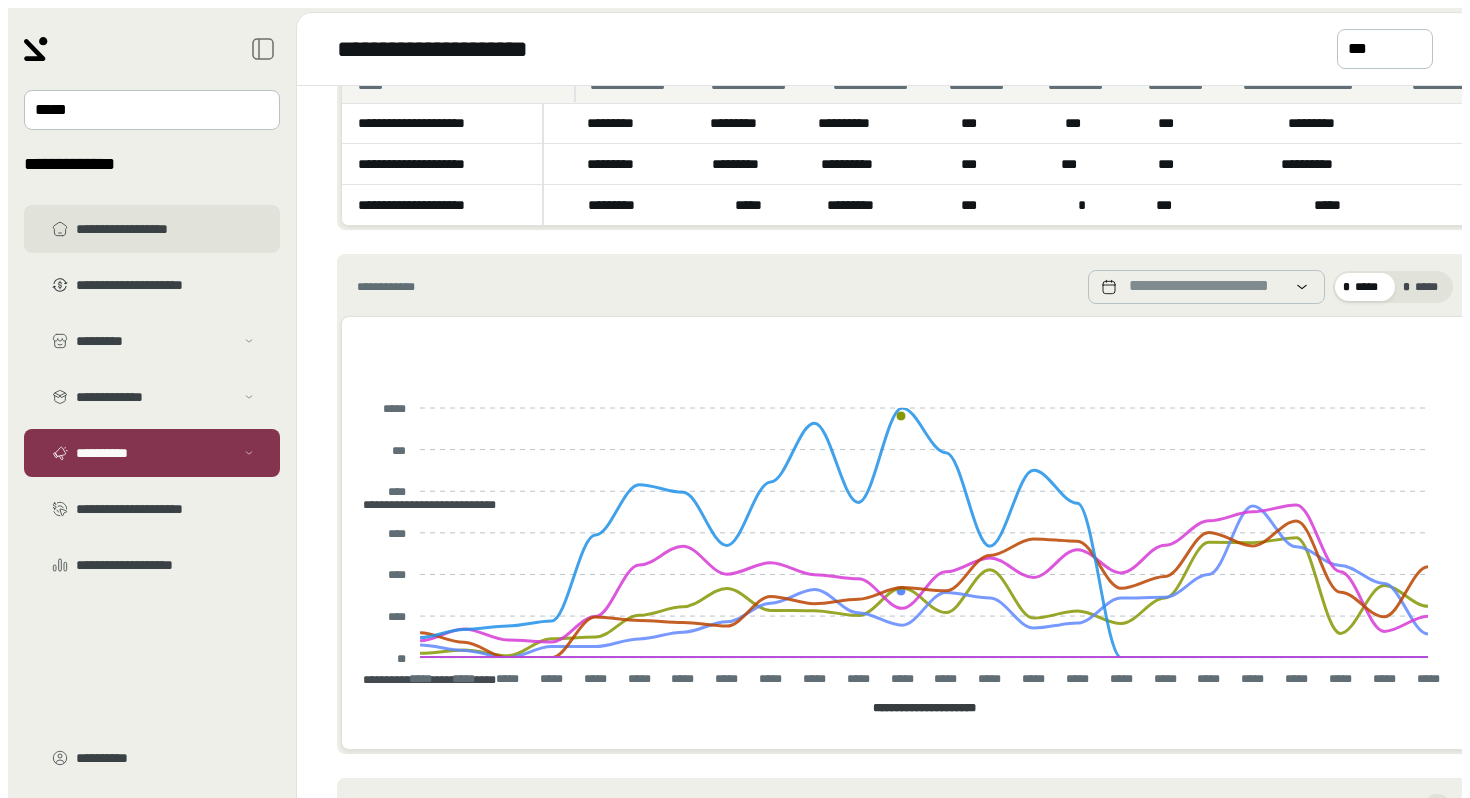 click on "**********" at bounding box center [166, 229] 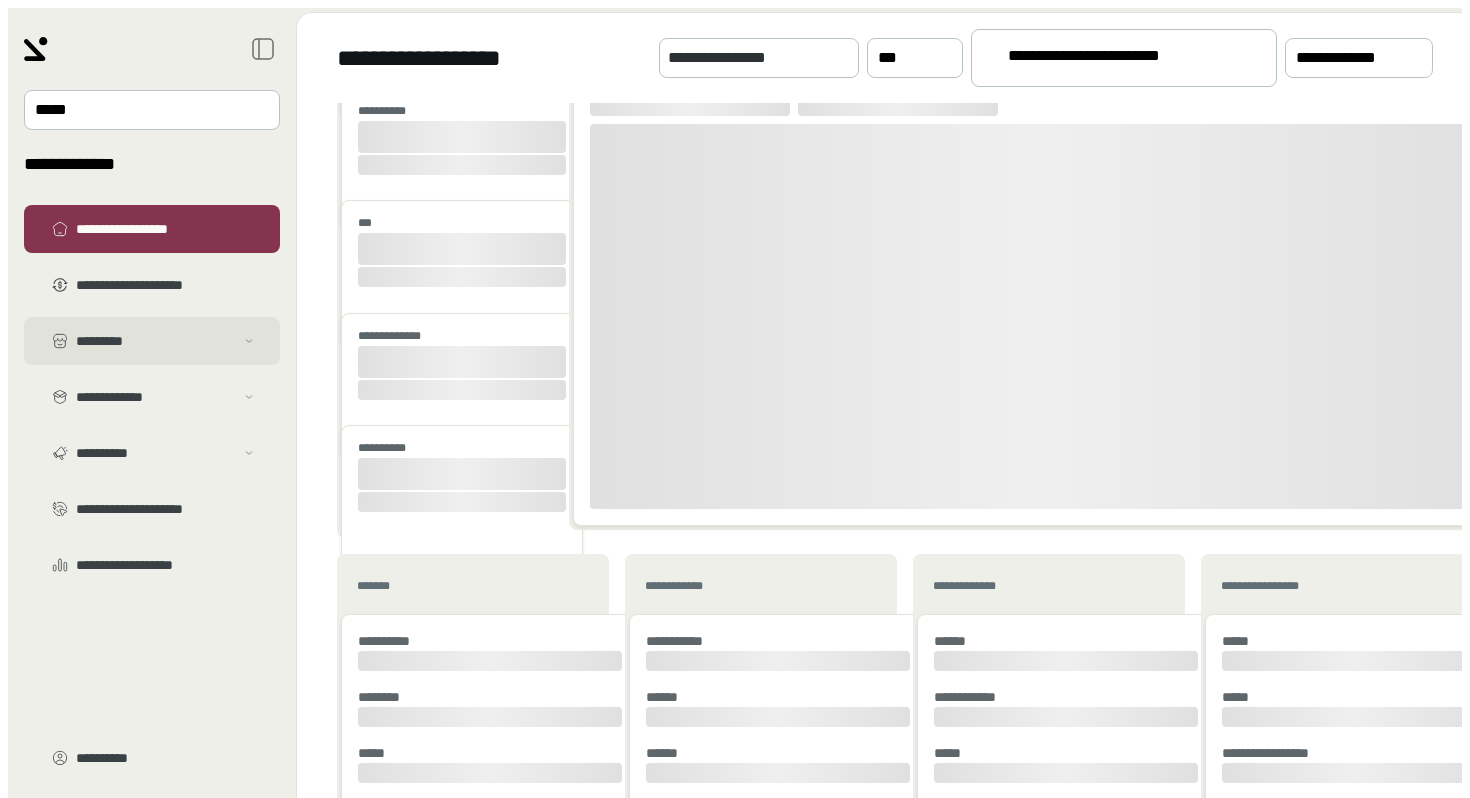 scroll, scrollTop: 0, scrollLeft: 0, axis: both 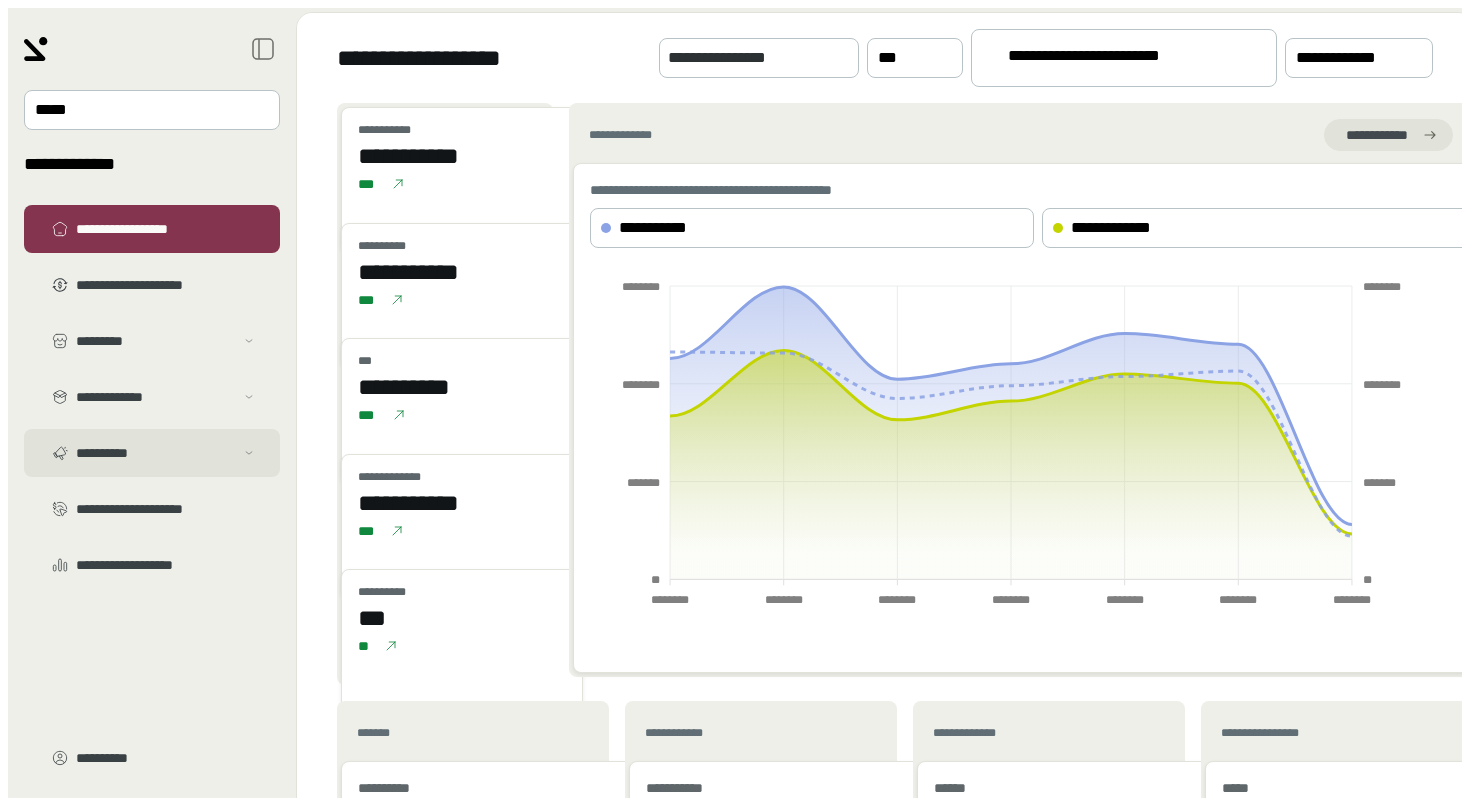 click on "**********" at bounding box center [155, 341] 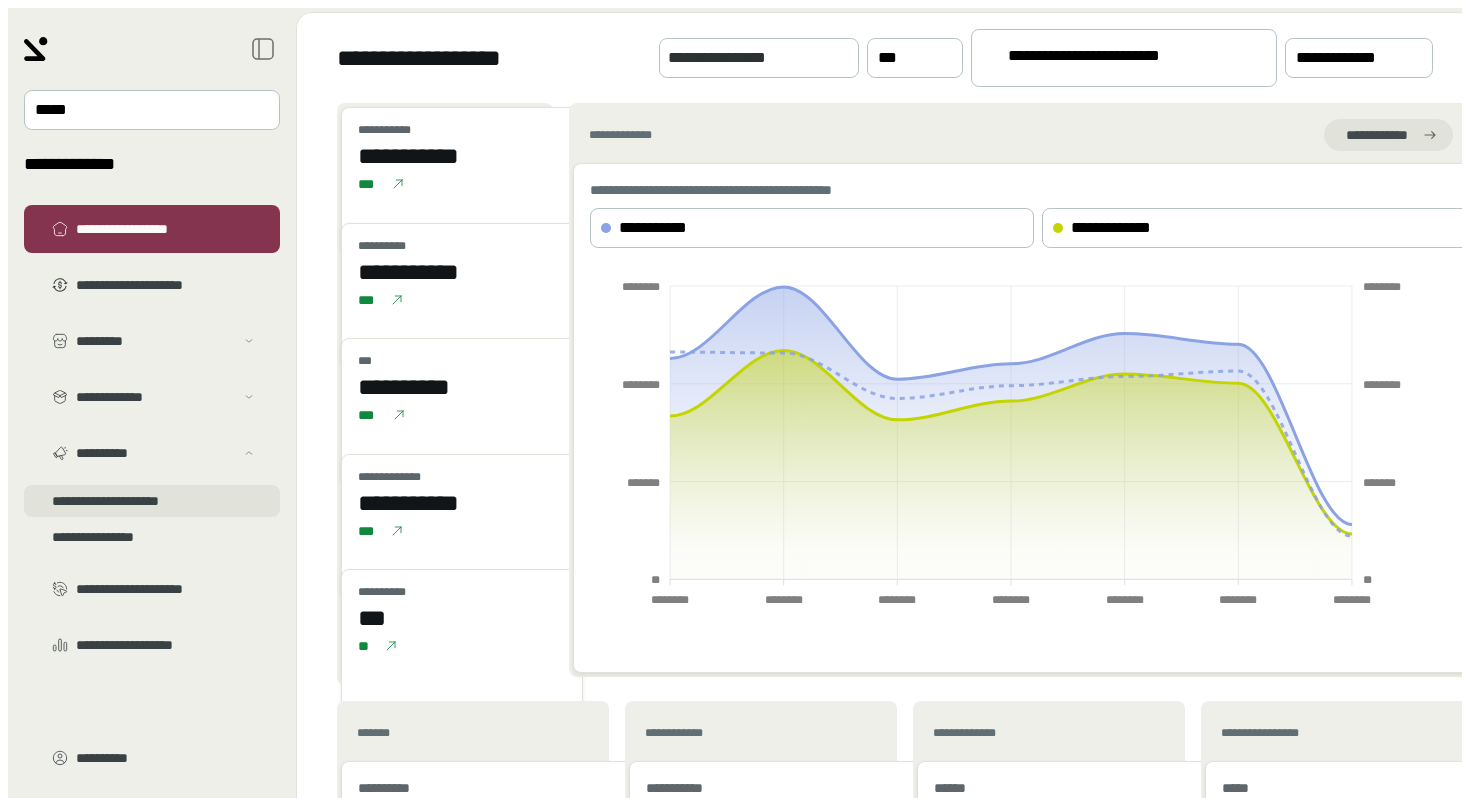 click on "**********" at bounding box center [152, 365] 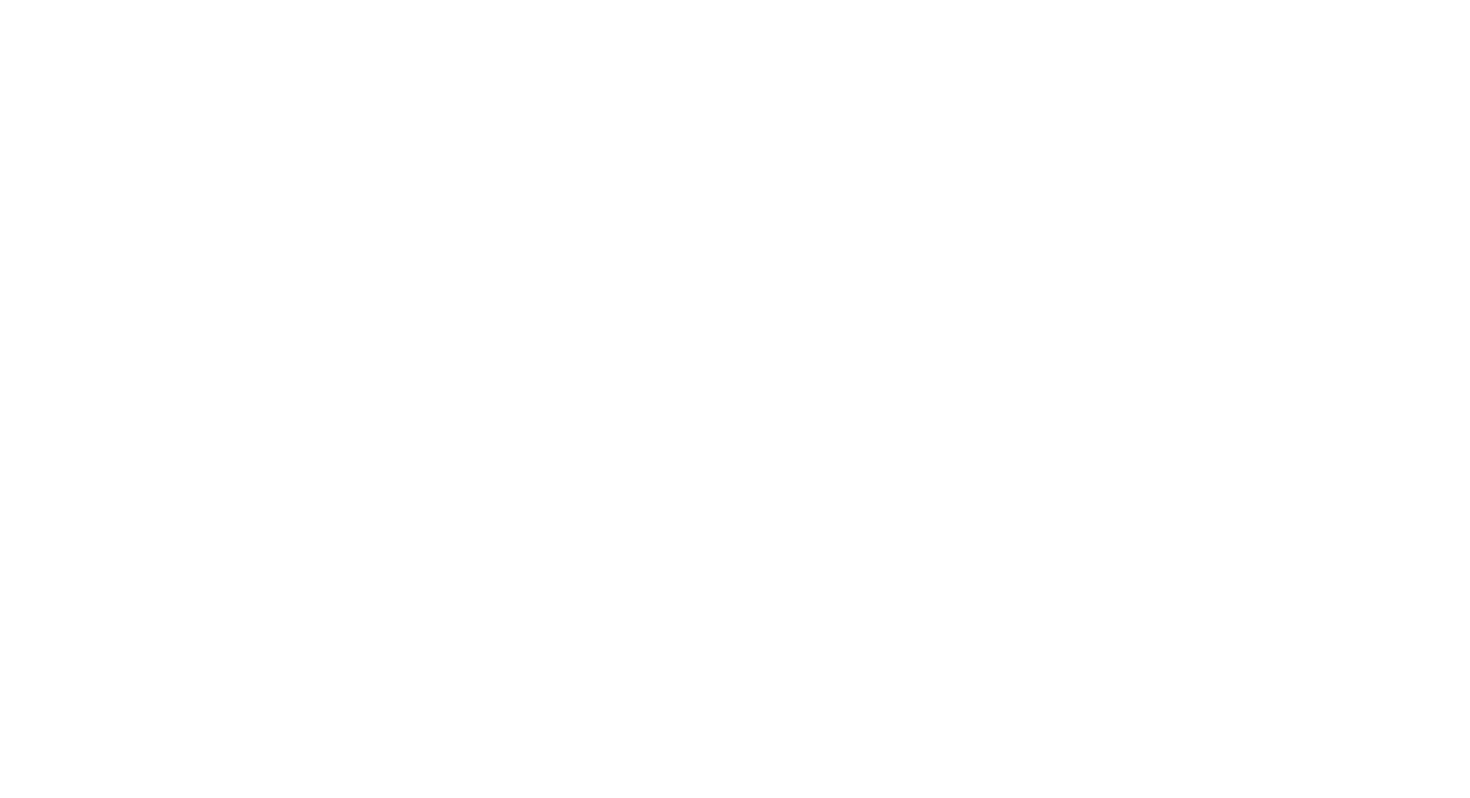 scroll, scrollTop: 0, scrollLeft: 0, axis: both 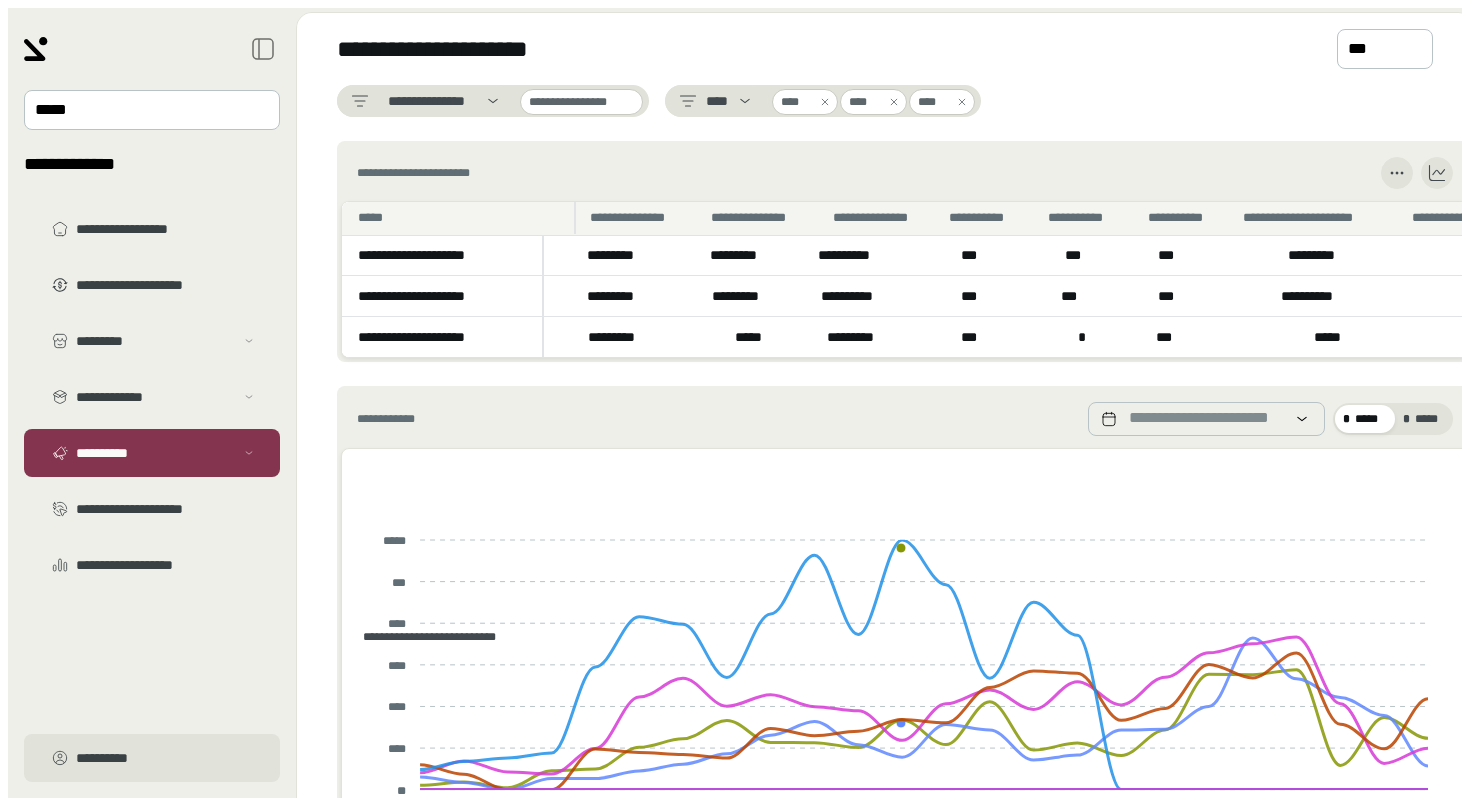 click on "**********" at bounding box center [166, 758] 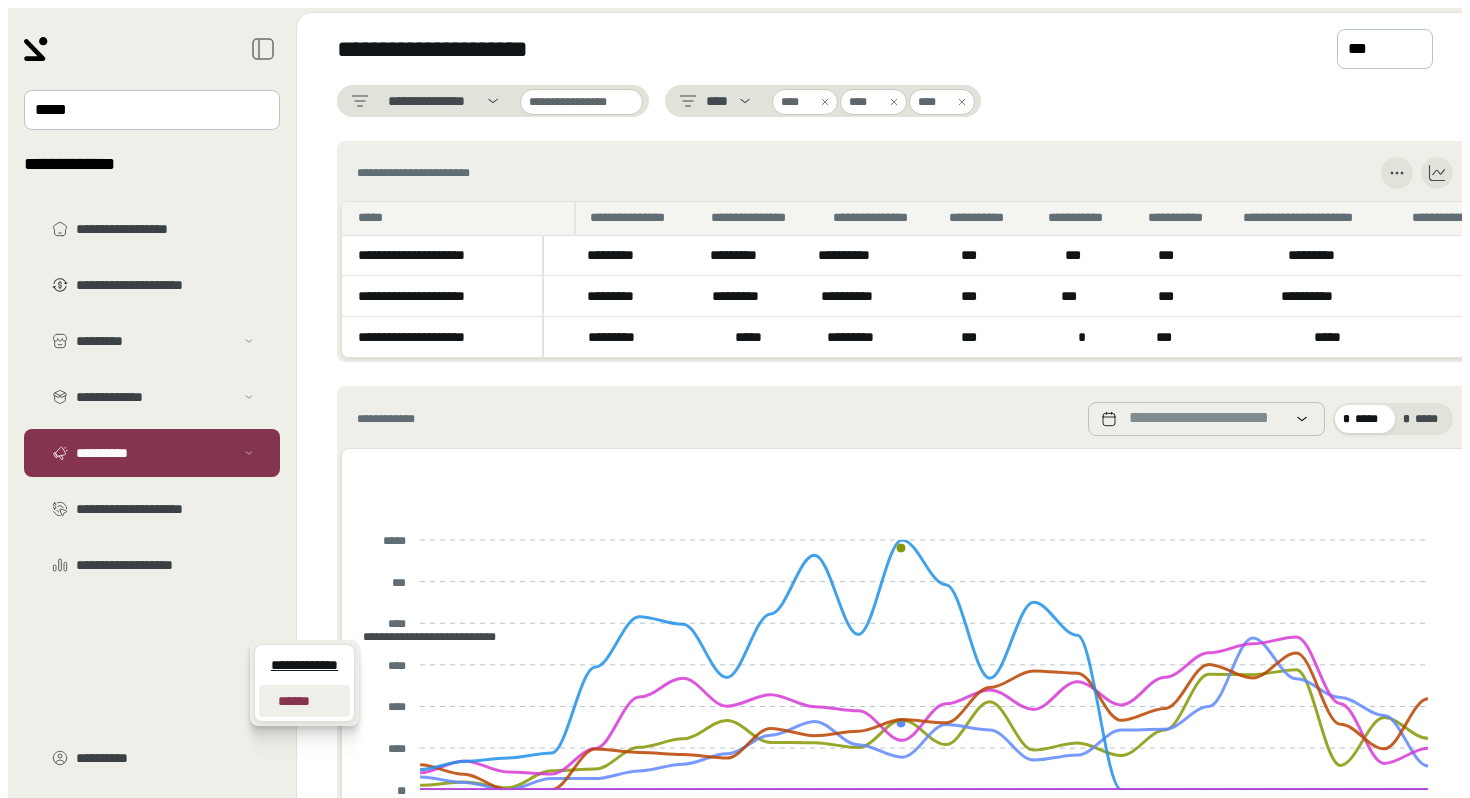 click on "******" at bounding box center [294, 701] 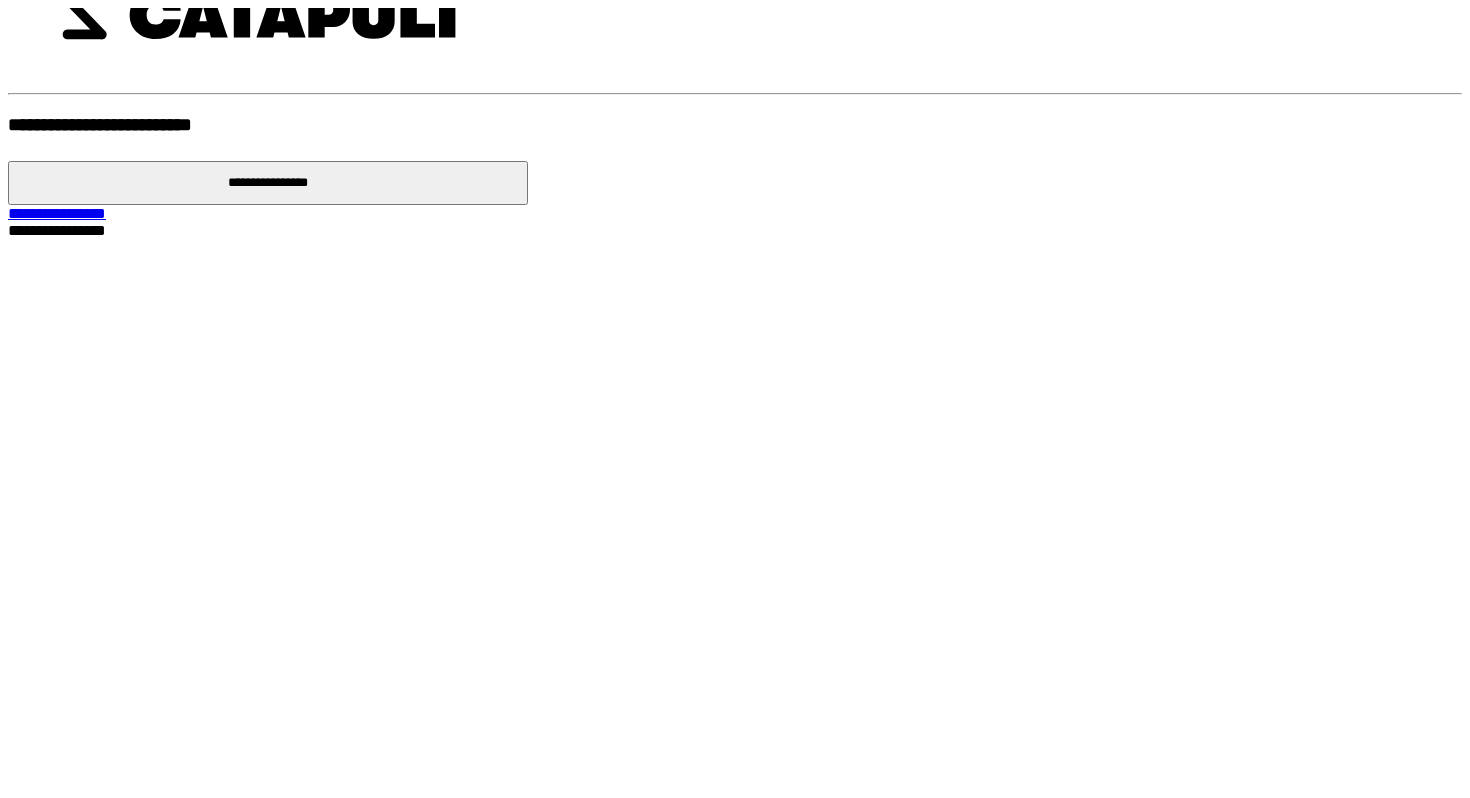 scroll, scrollTop: 0, scrollLeft: 0, axis: both 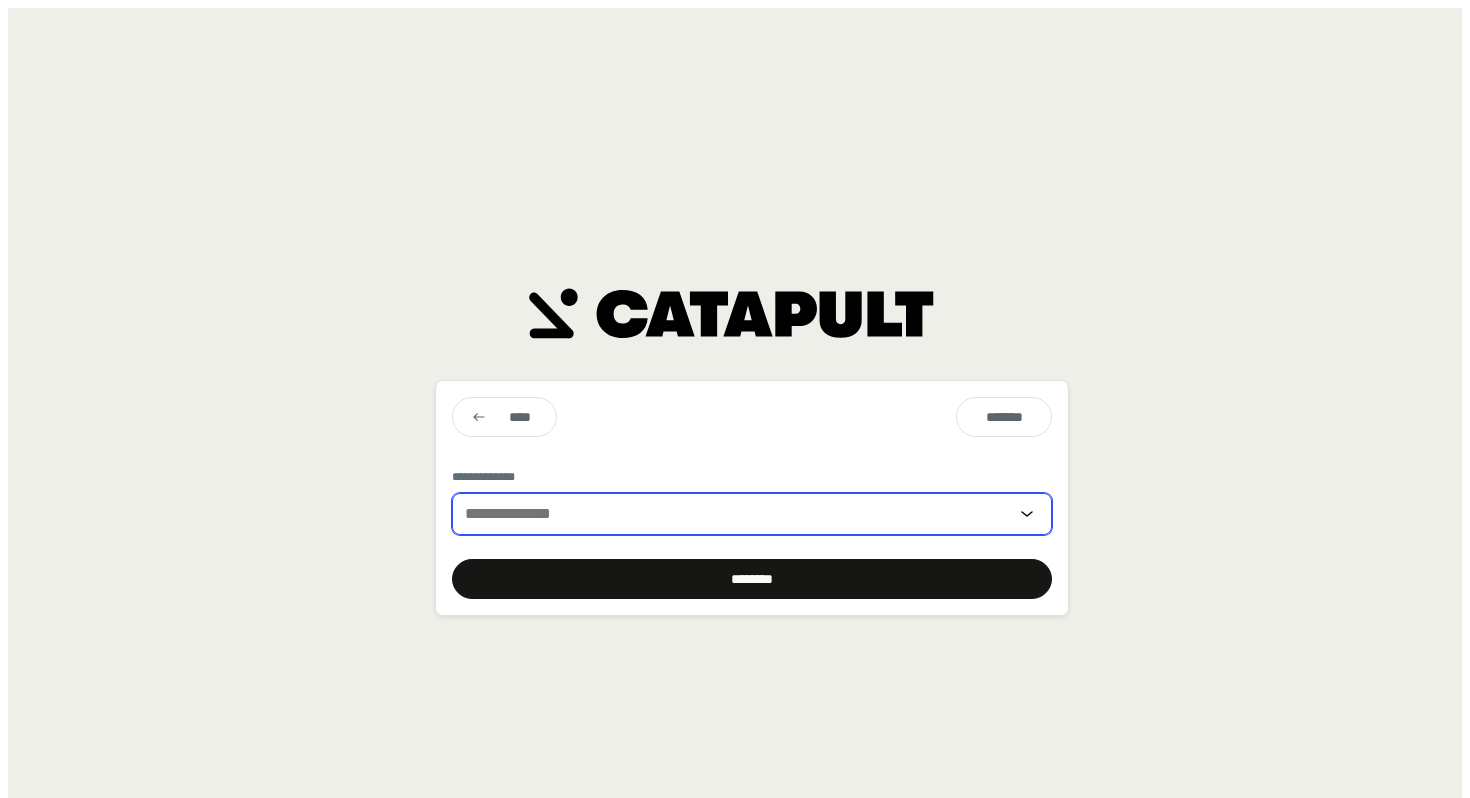 click at bounding box center [734, 514] 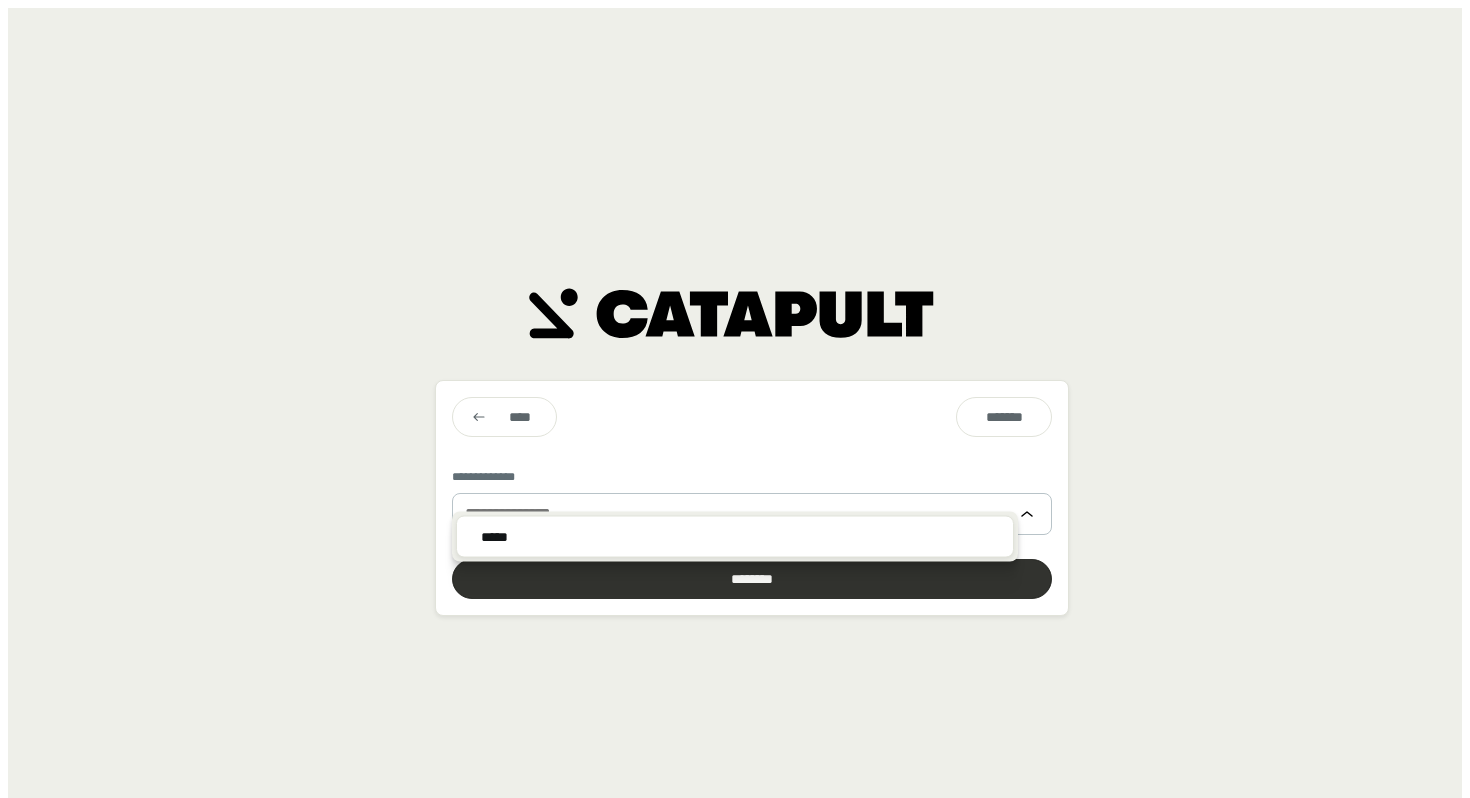 click on "*****" at bounding box center [735, 537] 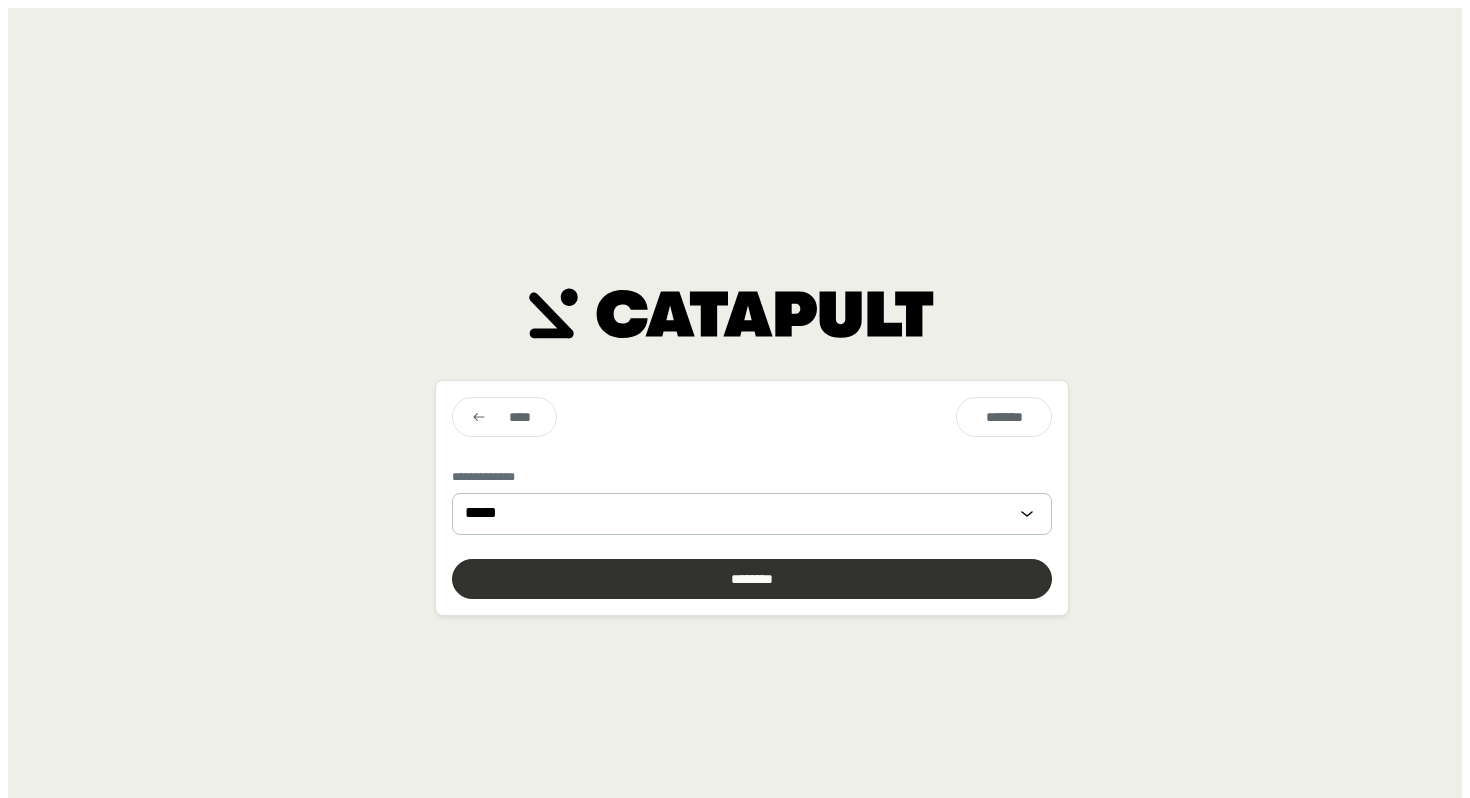 click on "********" at bounding box center [752, 579] 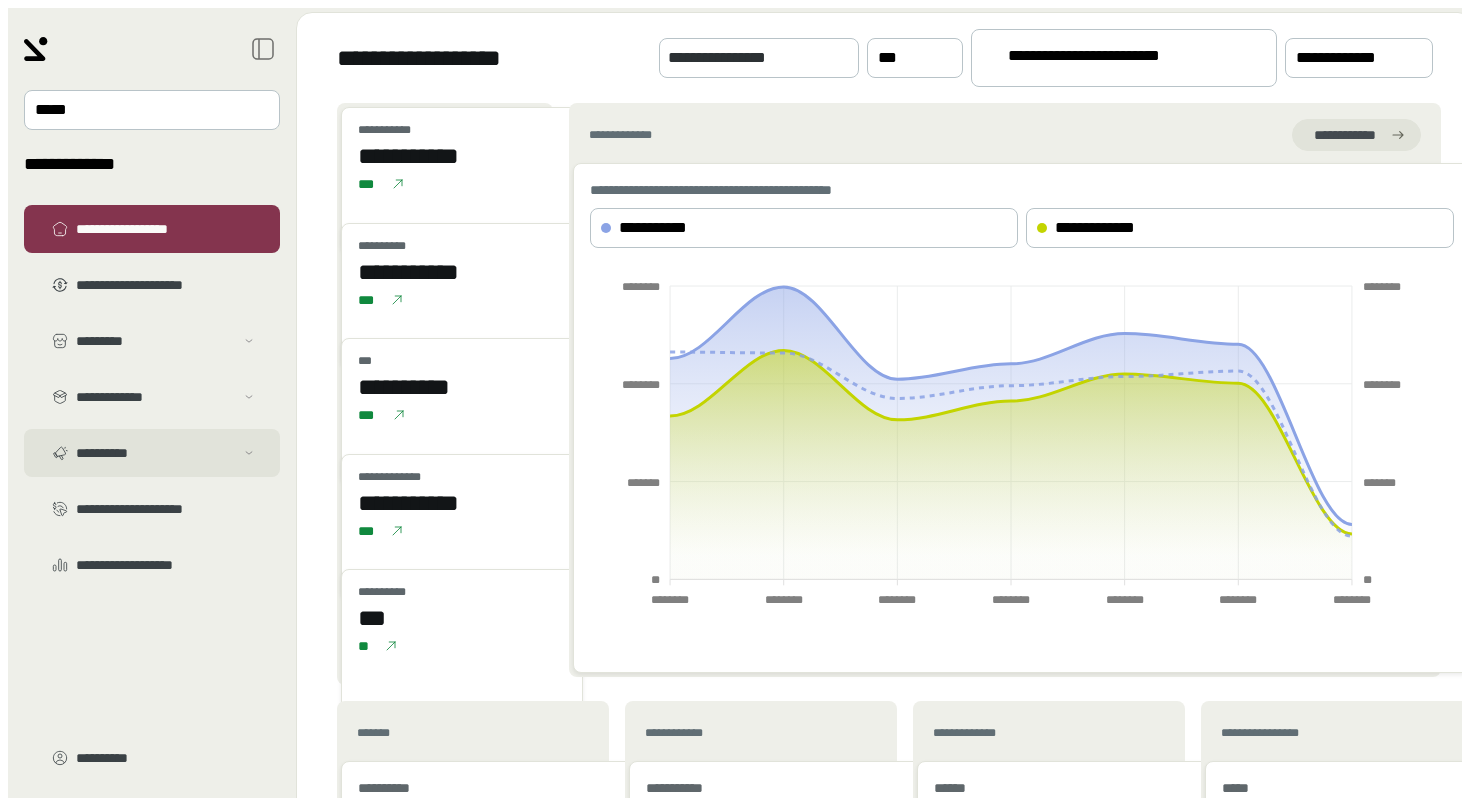 click on "**********" at bounding box center [155, 341] 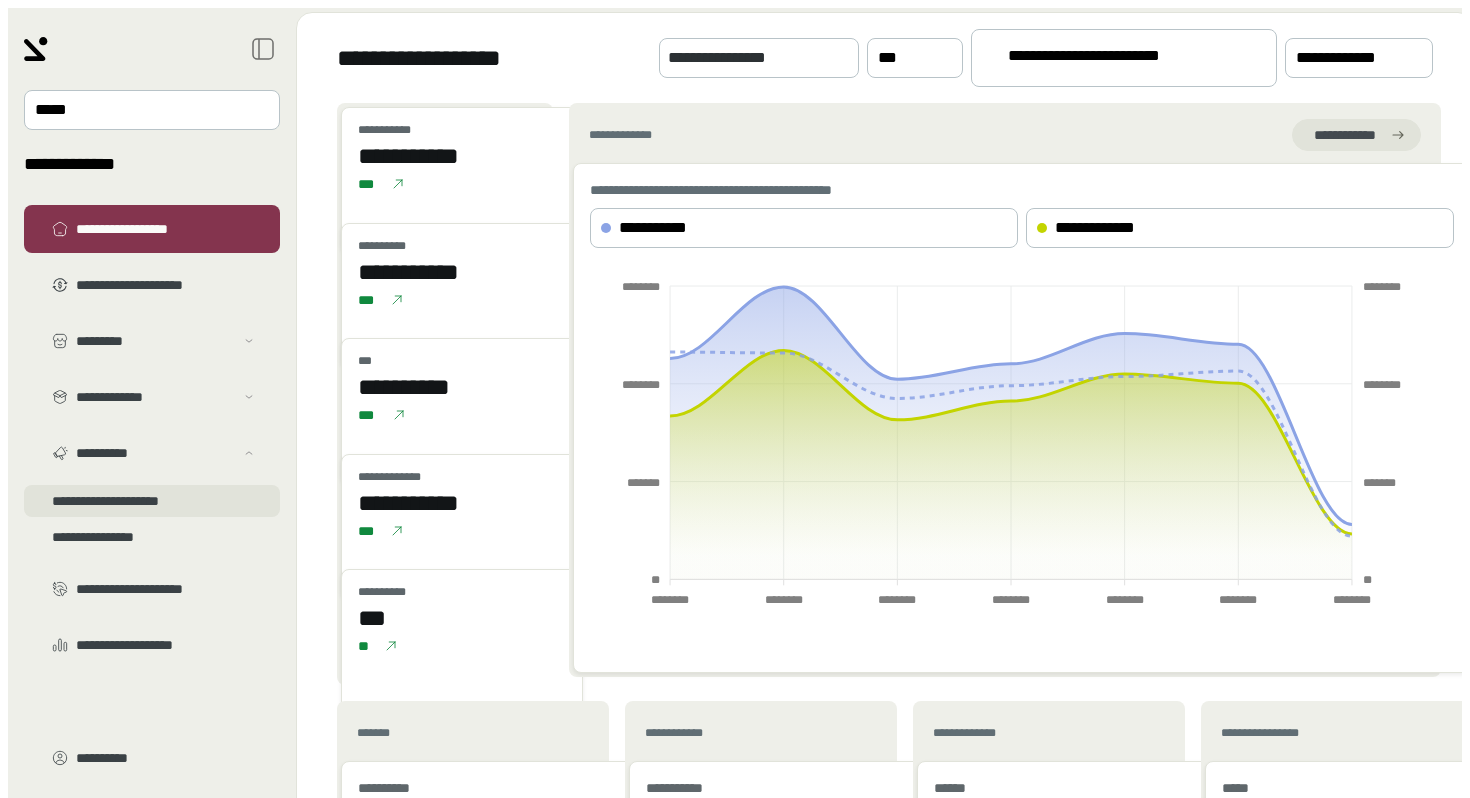 click on "**********" at bounding box center [152, 365] 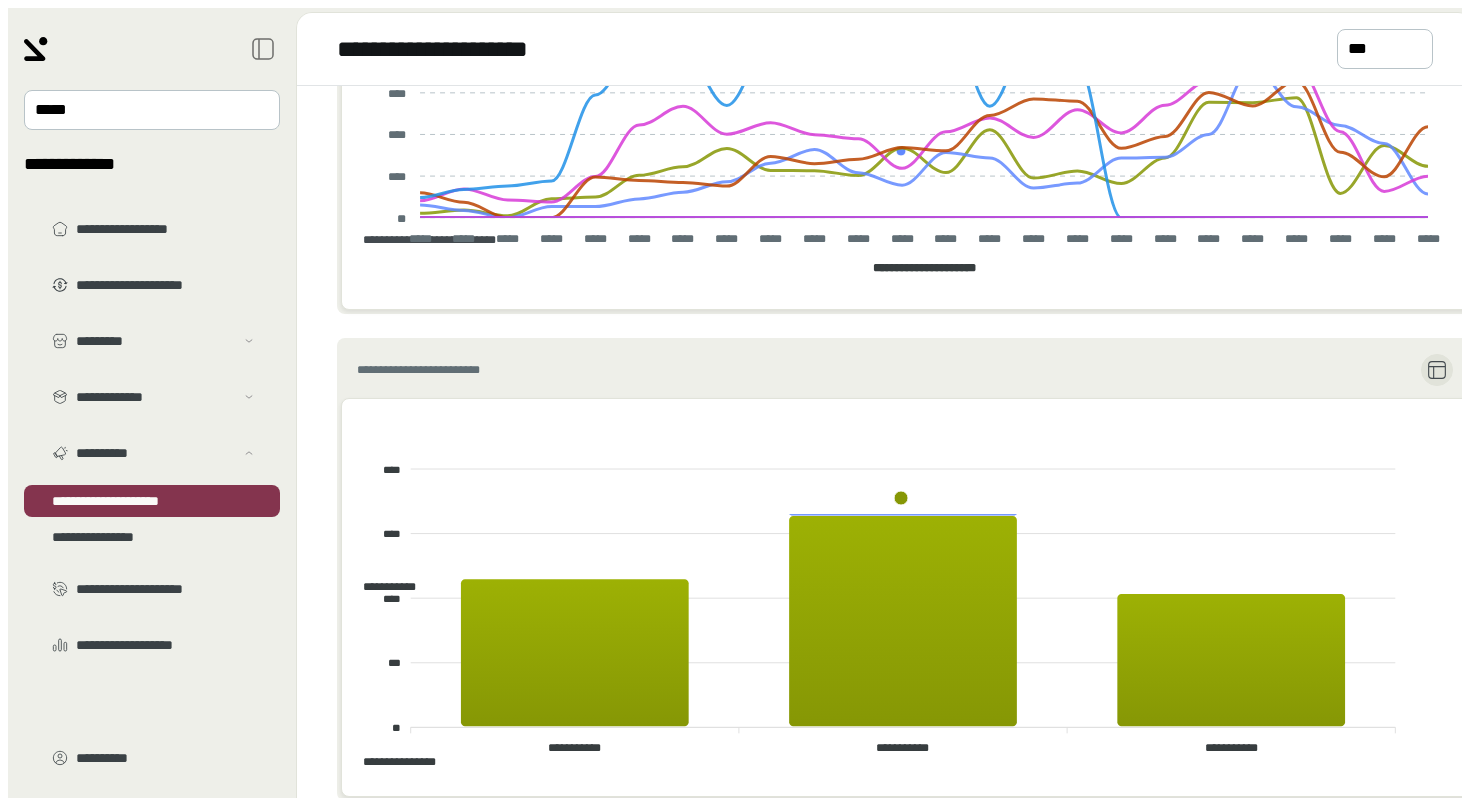 scroll, scrollTop: 660, scrollLeft: 0, axis: vertical 